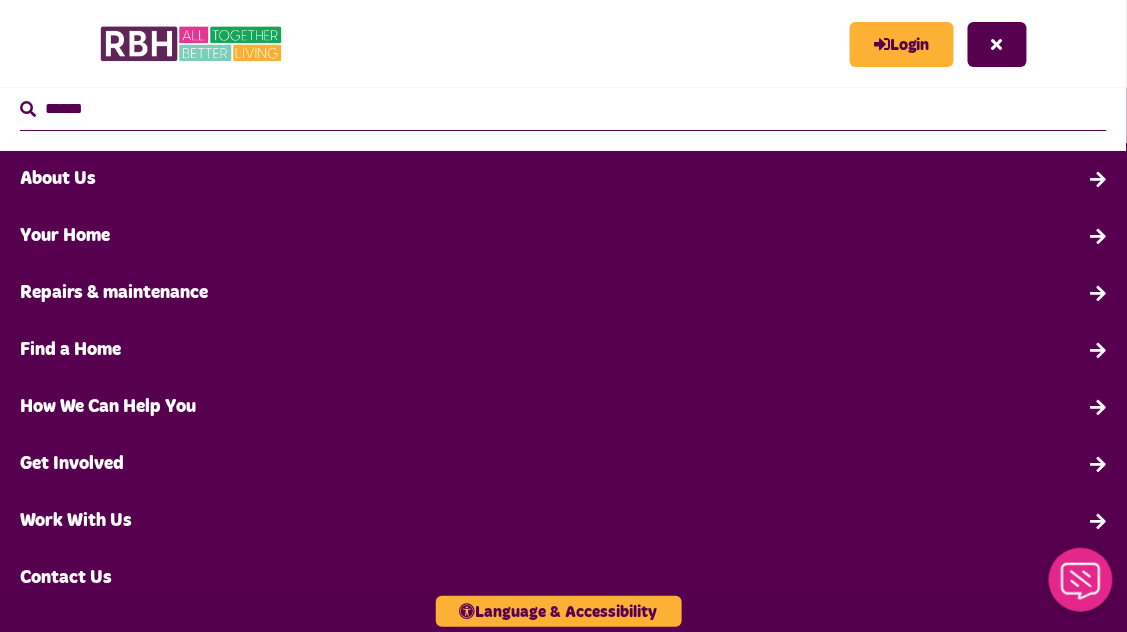 scroll, scrollTop: 0, scrollLeft: 0, axis: both 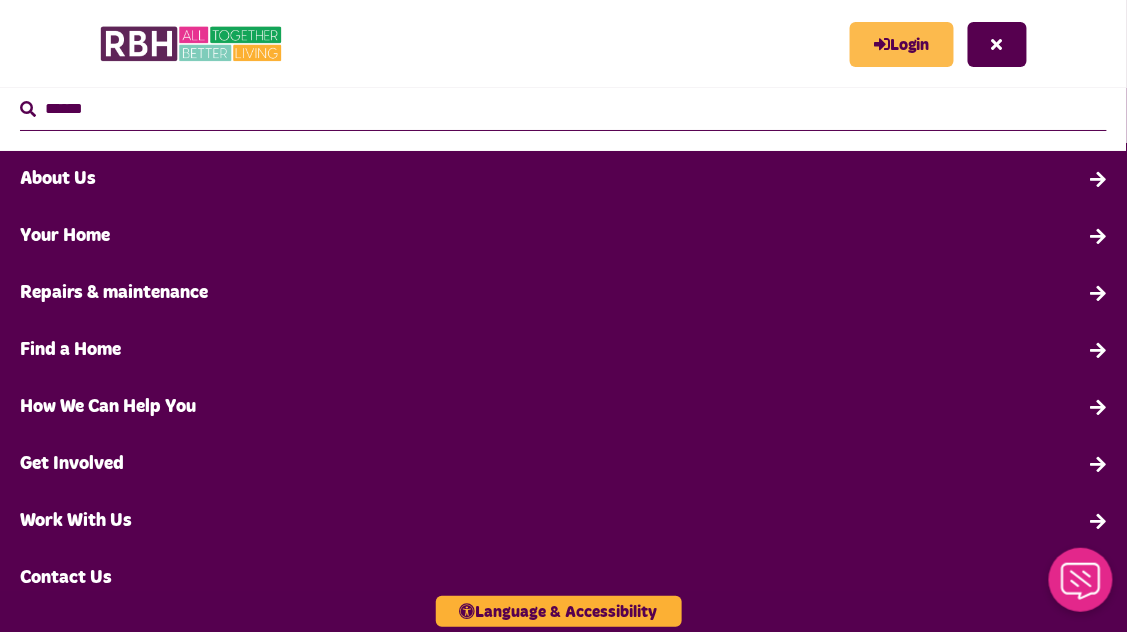 click on "Login" at bounding box center [902, 44] 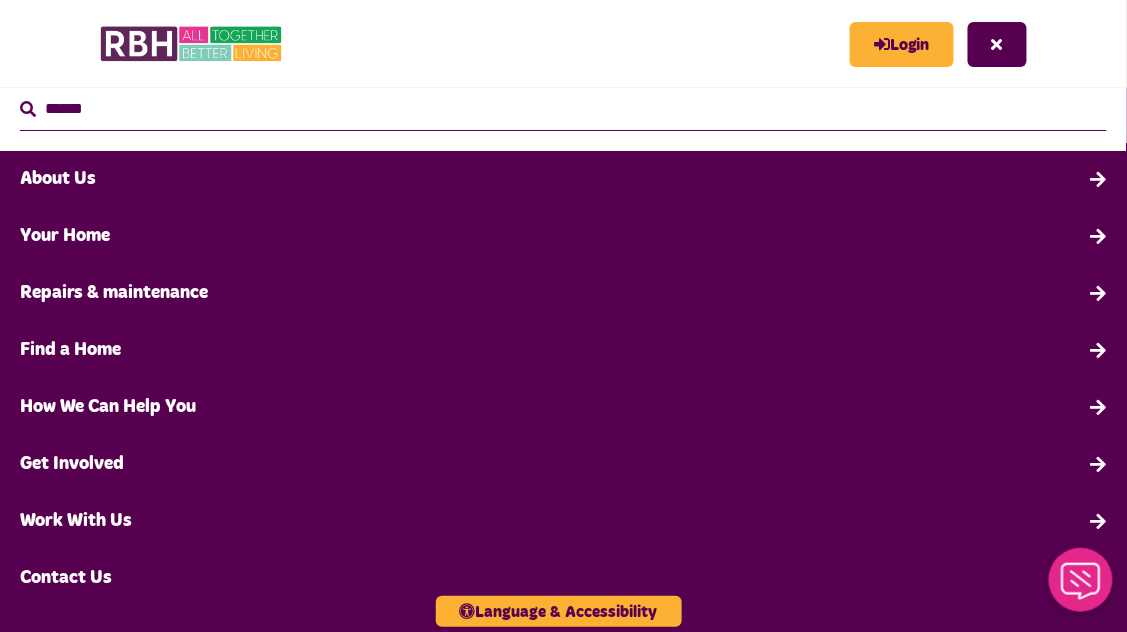 click on "Close" at bounding box center [997, 44] 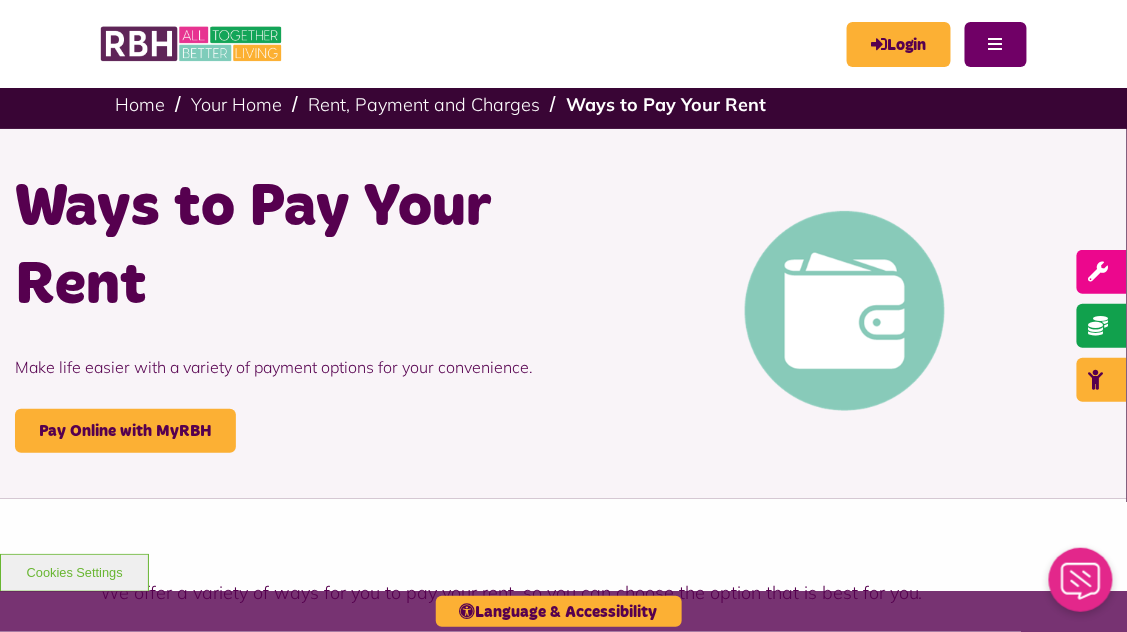 scroll, scrollTop: 14, scrollLeft: 0, axis: vertical 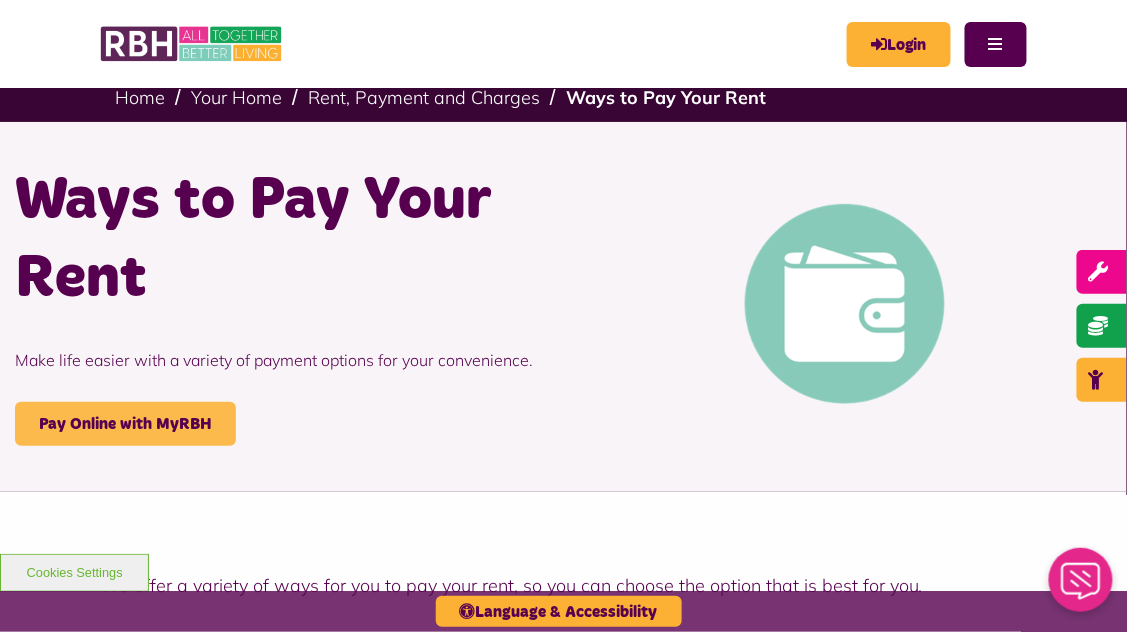 click on "Pay Online with MyRBH" at bounding box center [125, 424] 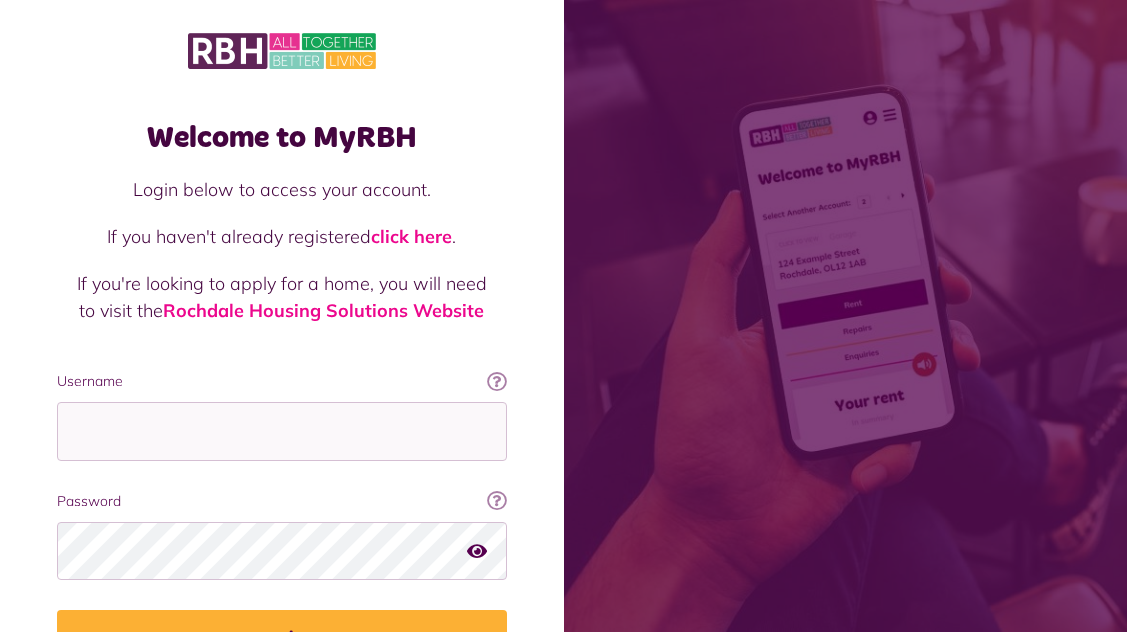 scroll, scrollTop: 0, scrollLeft: 0, axis: both 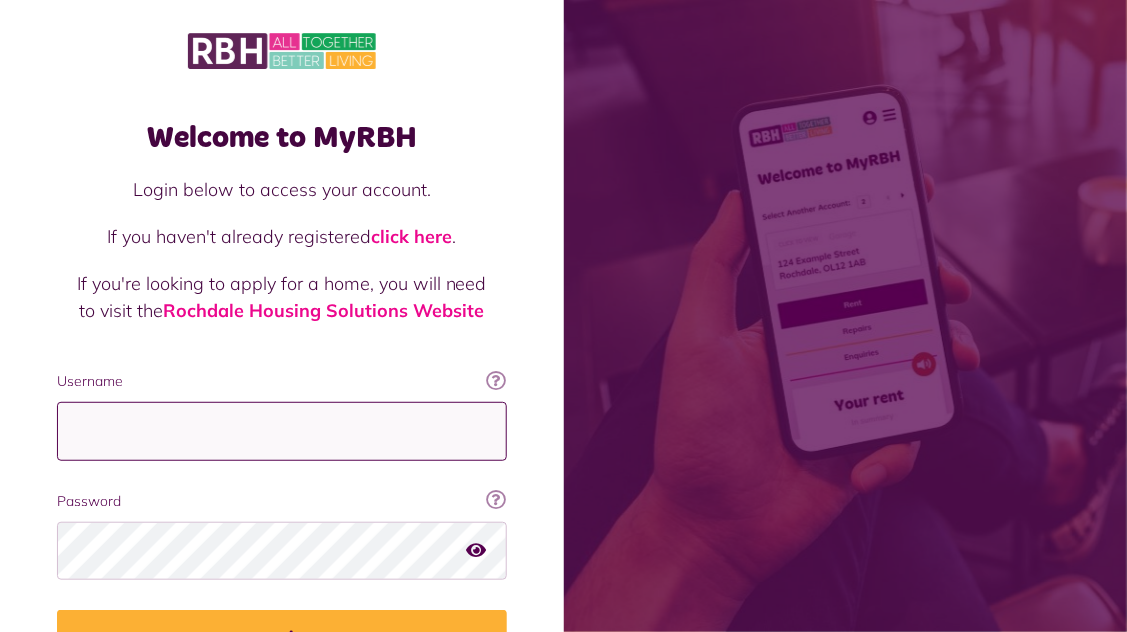 click on "Username" at bounding box center (282, 431) 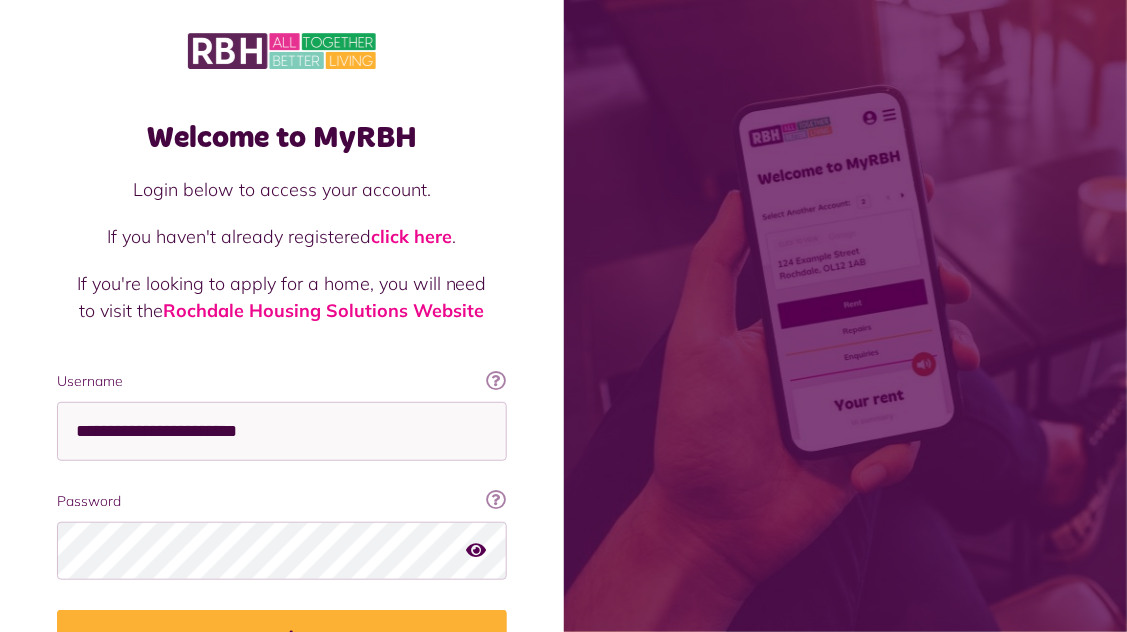 click on "Login" at bounding box center (282, 638) 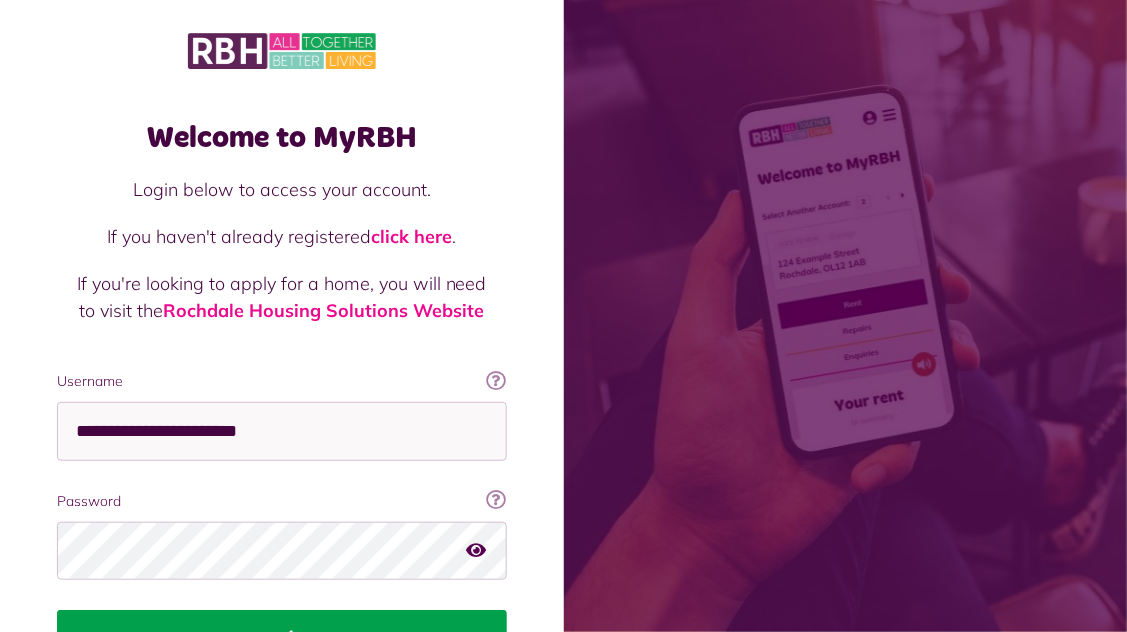 click on "Login" at bounding box center [282, 638] 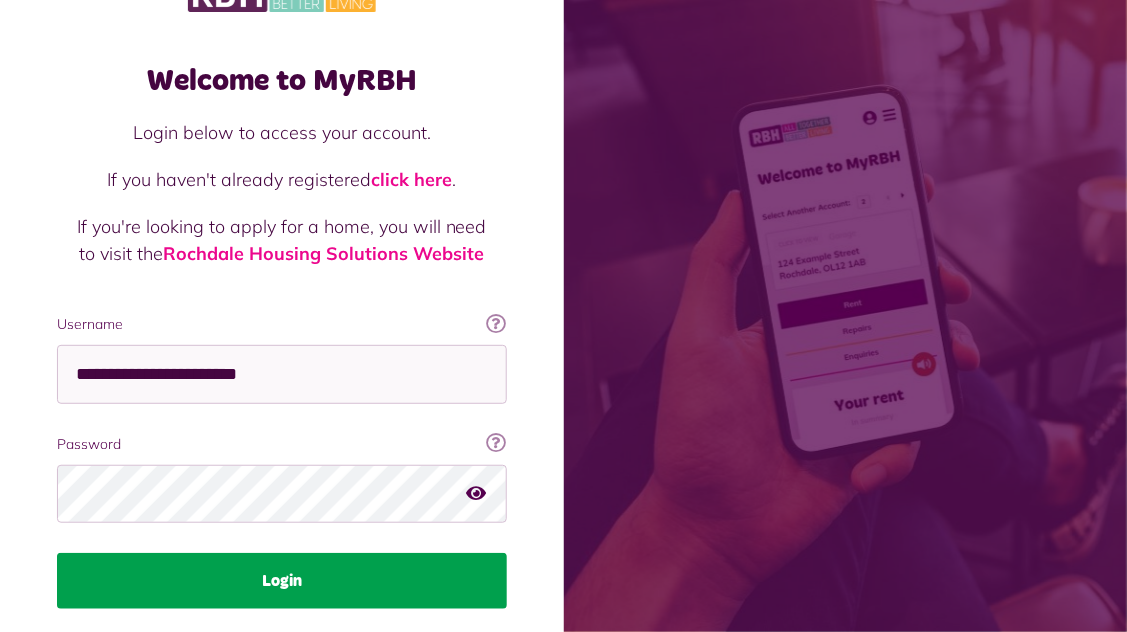 scroll, scrollTop: 135, scrollLeft: 0, axis: vertical 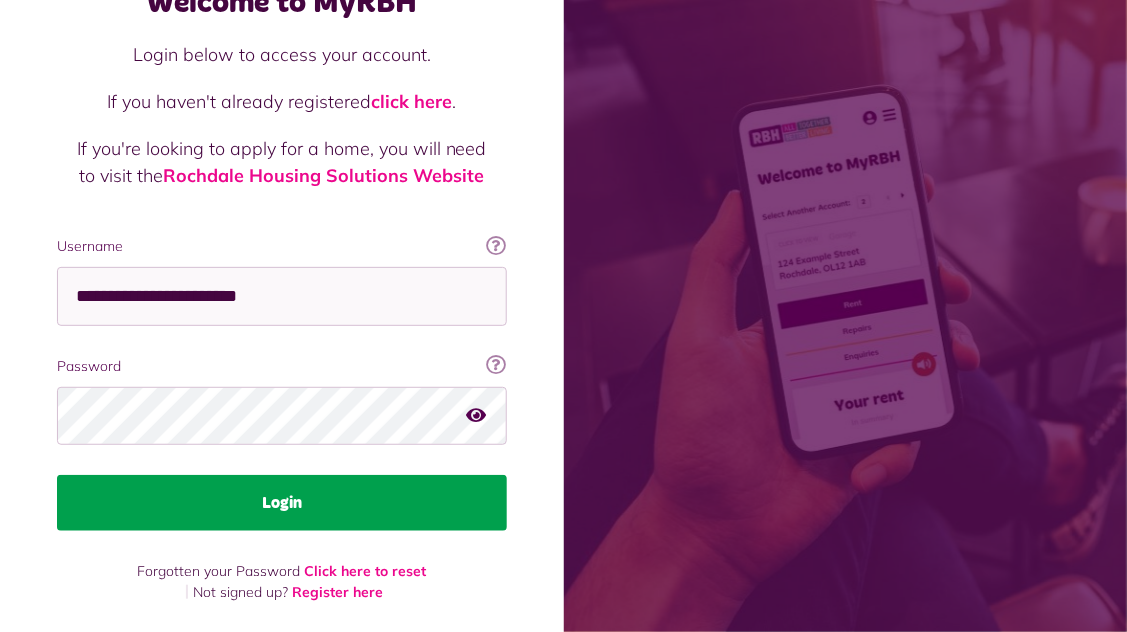 click on "Login" at bounding box center [282, 503] 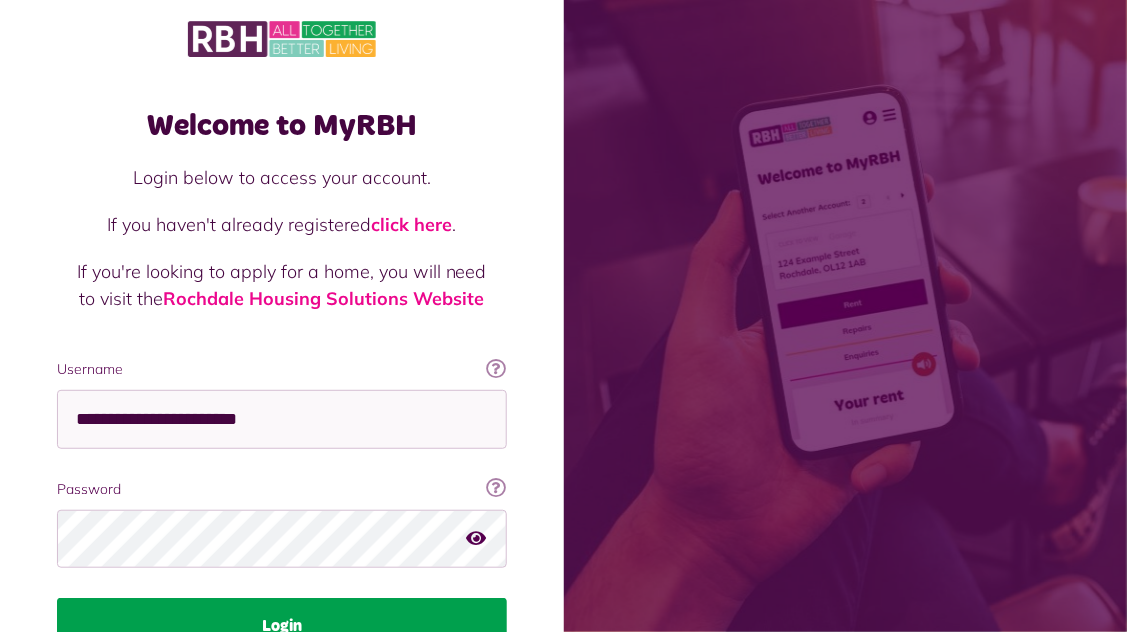 scroll, scrollTop: 135, scrollLeft: 0, axis: vertical 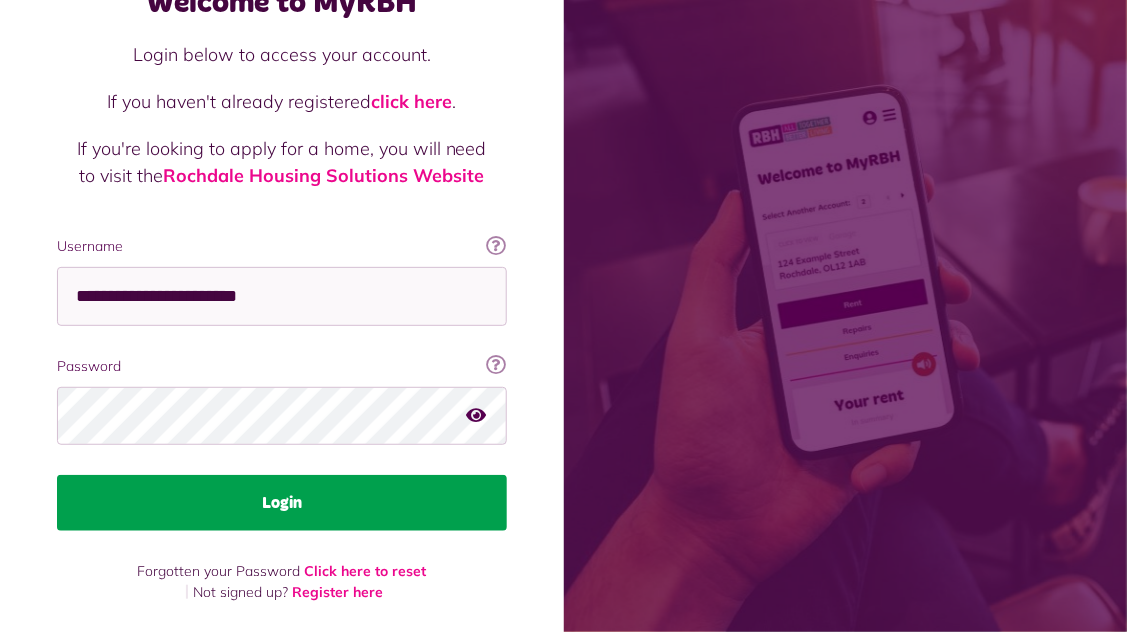 click on "Login" at bounding box center [282, 503] 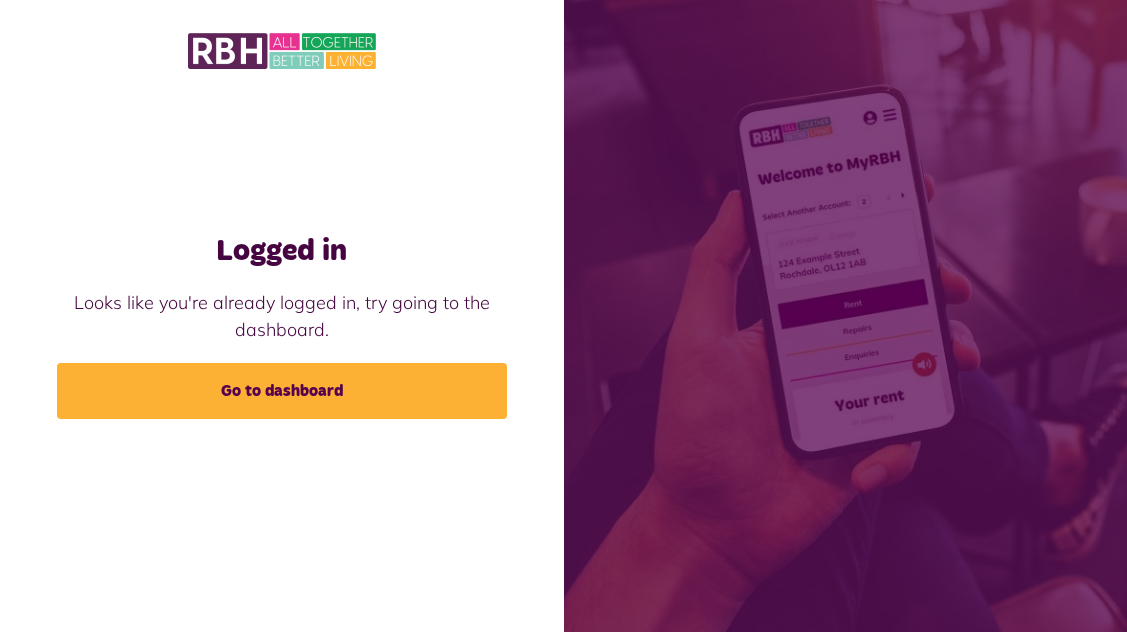 scroll, scrollTop: 0, scrollLeft: 0, axis: both 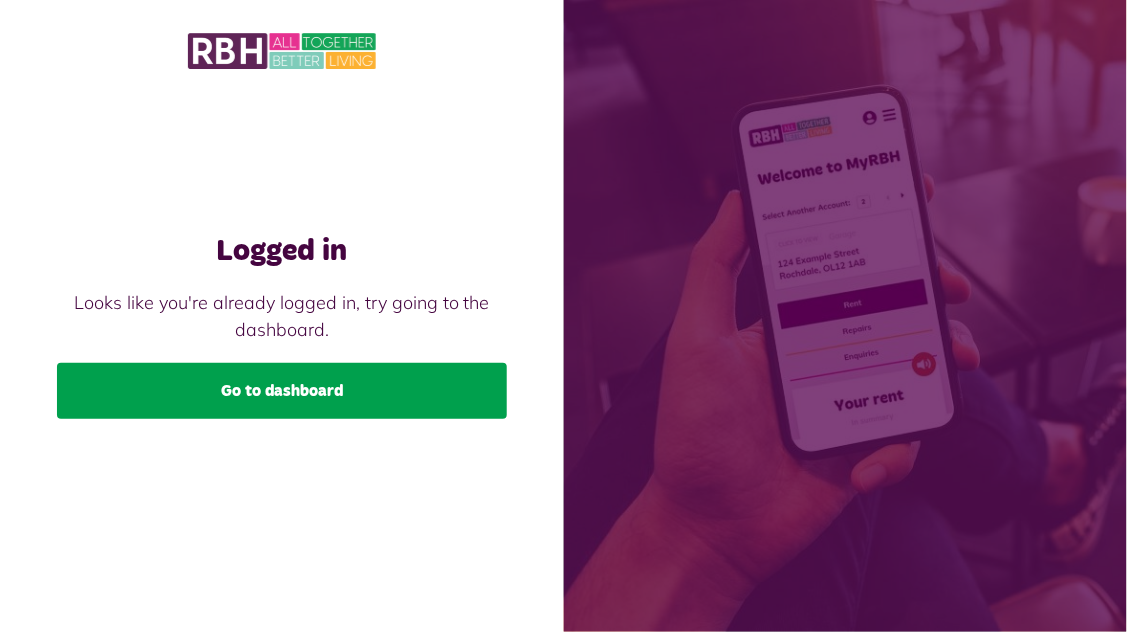 click on "Go to dashboard" at bounding box center (282, 391) 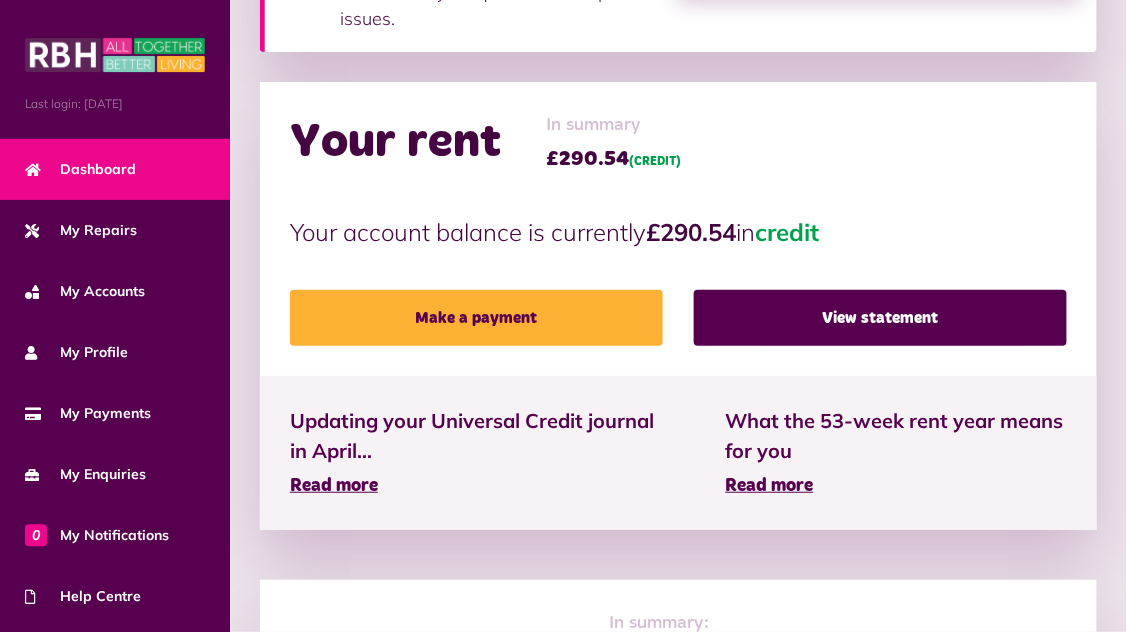 scroll, scrollTop: 584, scrollLeft: 0, axis: vertical 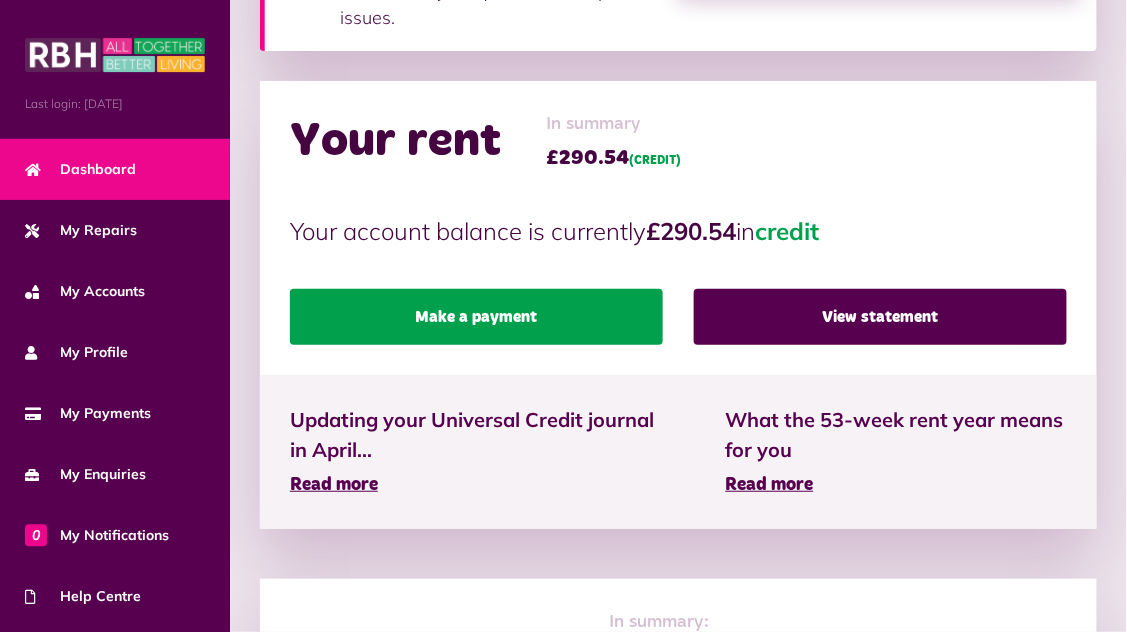 click on "Make a payment" at bounding box center [476, 317] 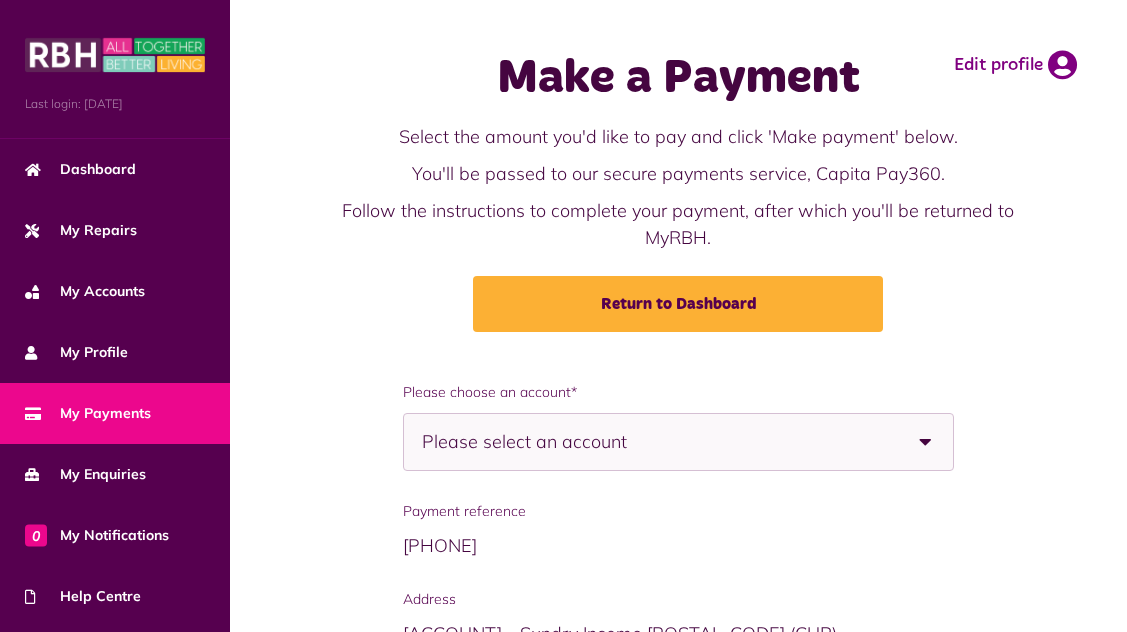 scroll, scrollTop: 0, scrollLeft: 0, axis: both 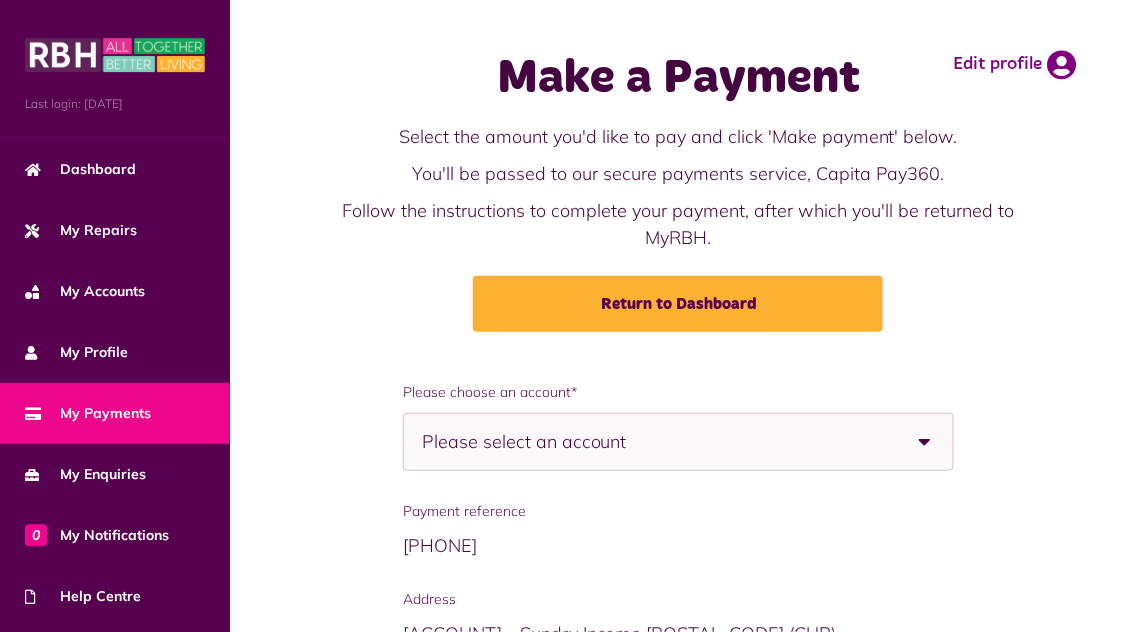 click at bounding box center (925, 442) 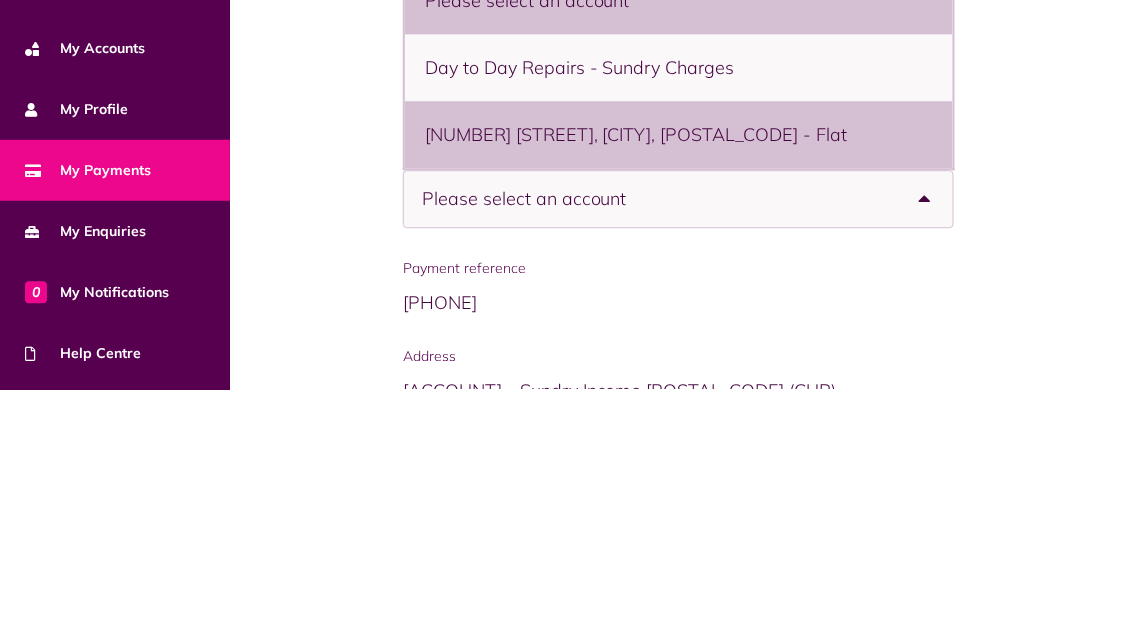 click on "156 Holland Rise, Rochdale, OL12 6UA - Flat" at bounding box center (679, 377) 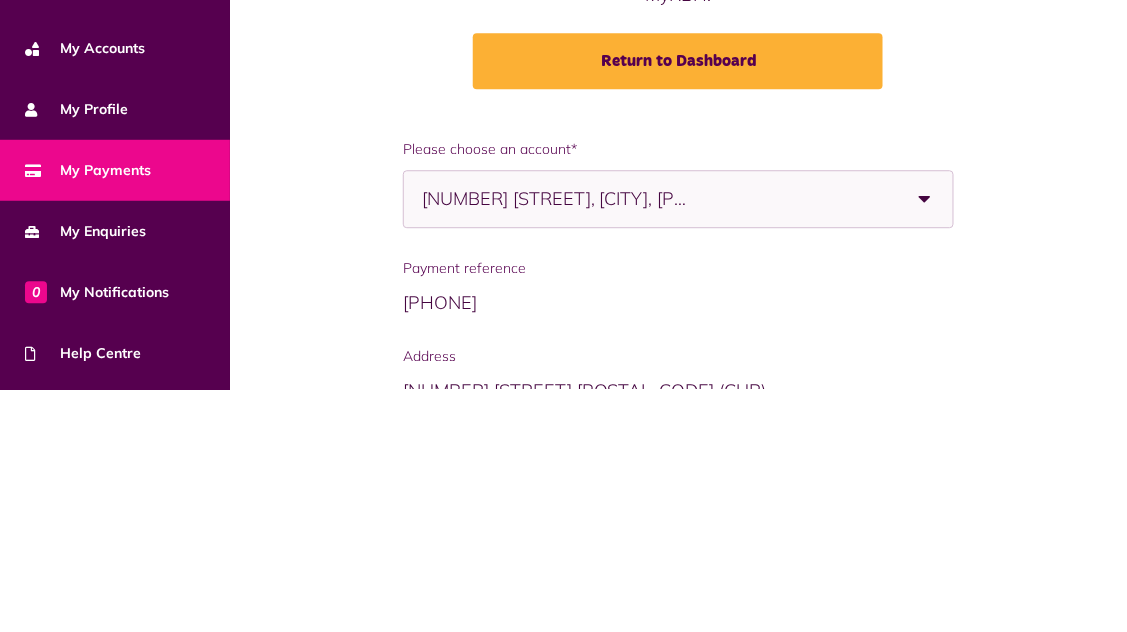 click on "**********" at bounding box center [678, 632] 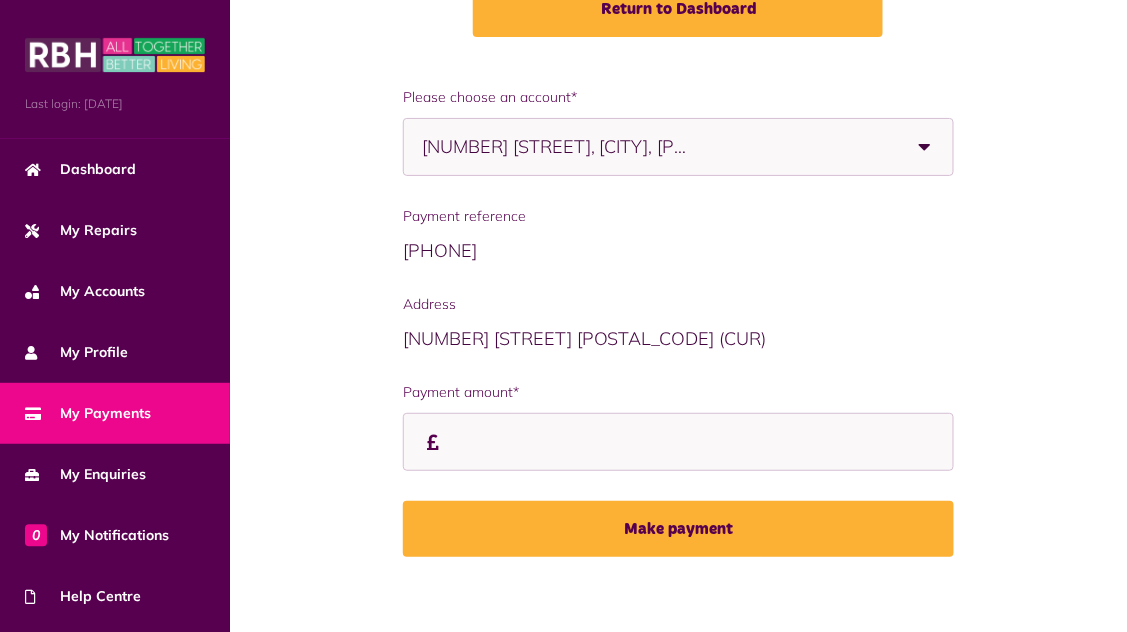 scroll, scrollTop: 309, scrollLeft: 0, axis: vertical 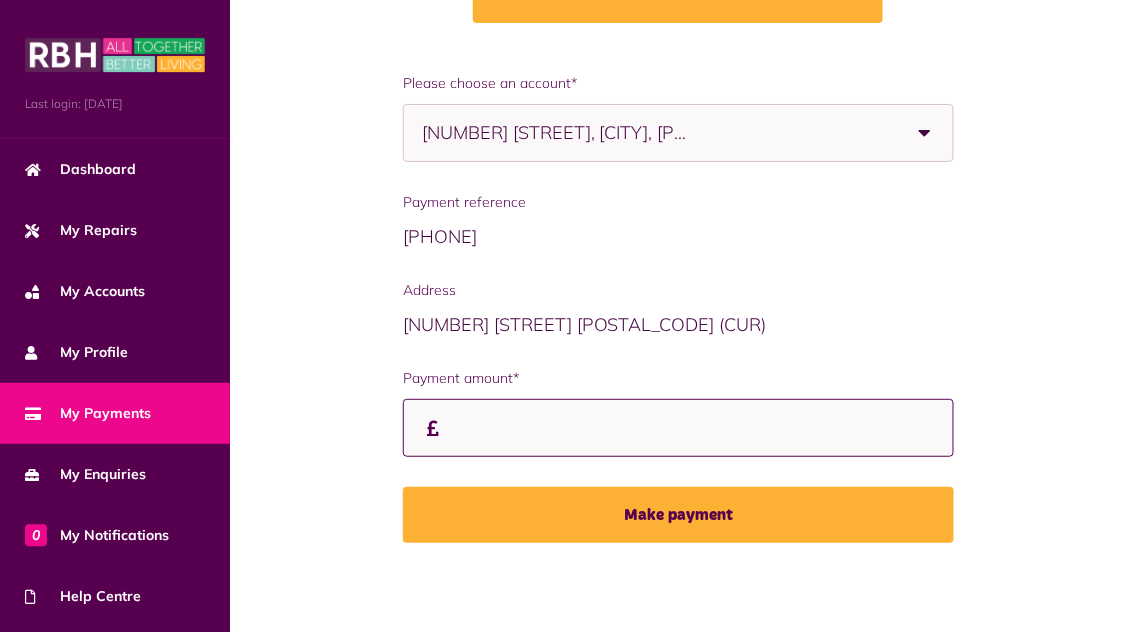 click on "Payment amount*" at bounding box center (0, 0) 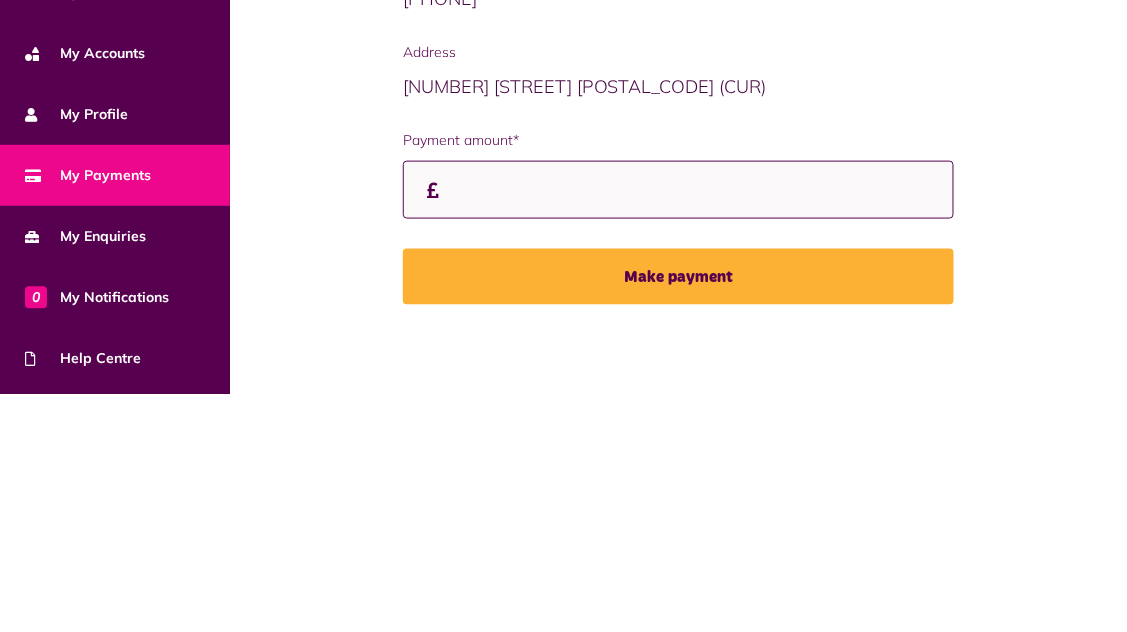 scroll, scrollTop: 309, scrollLeft: 0, axis: vertical 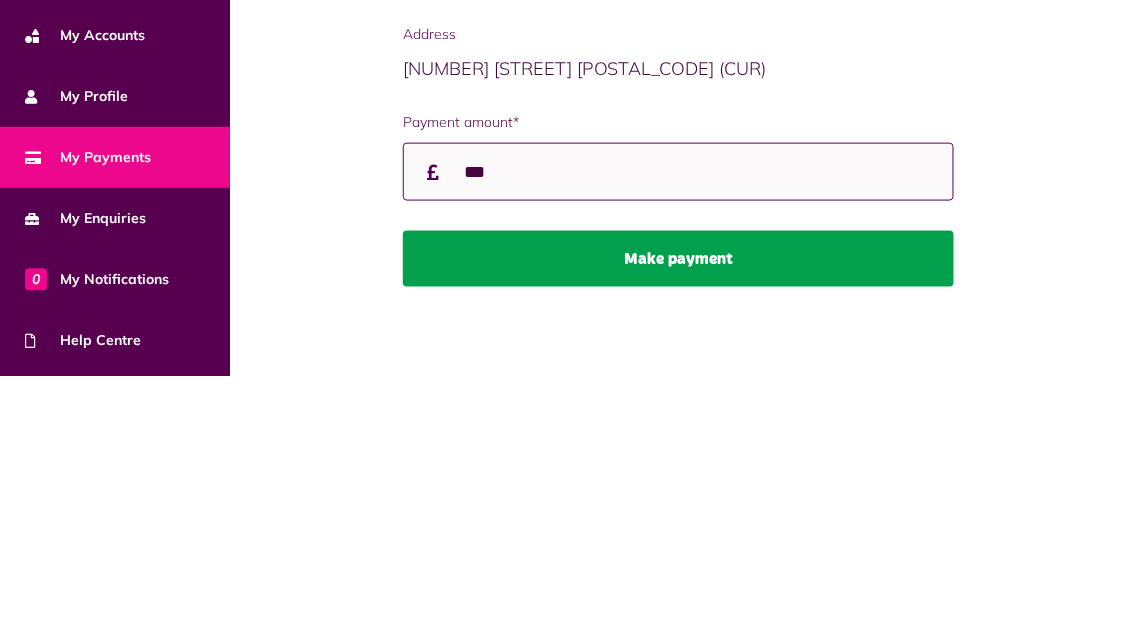 type on "***" 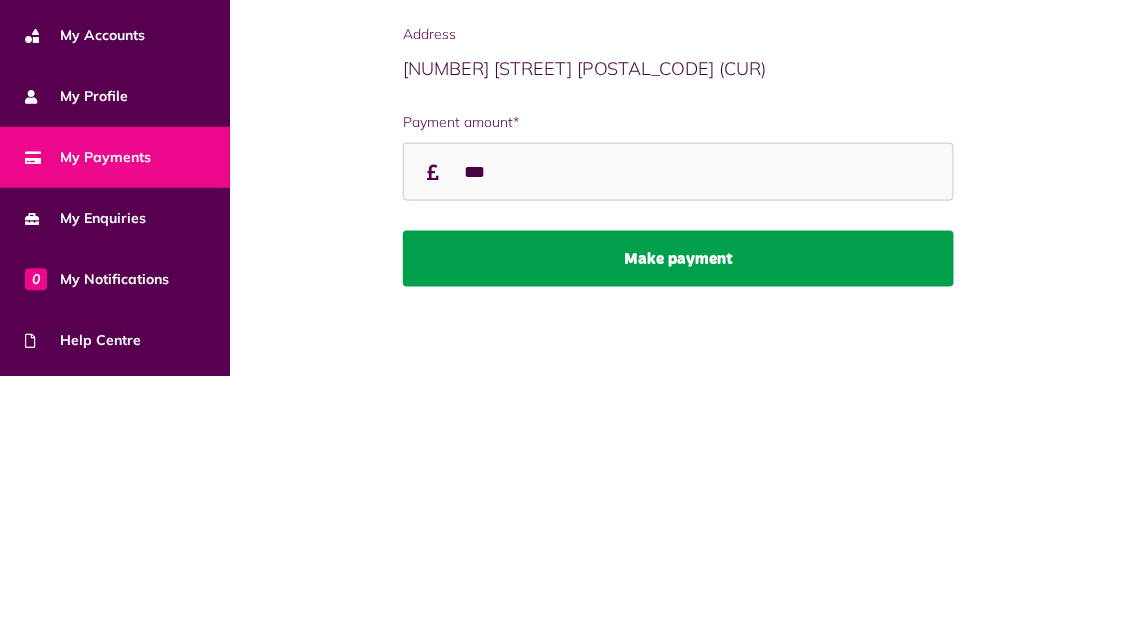click on "Make payment" at bounding box center [678, 515] 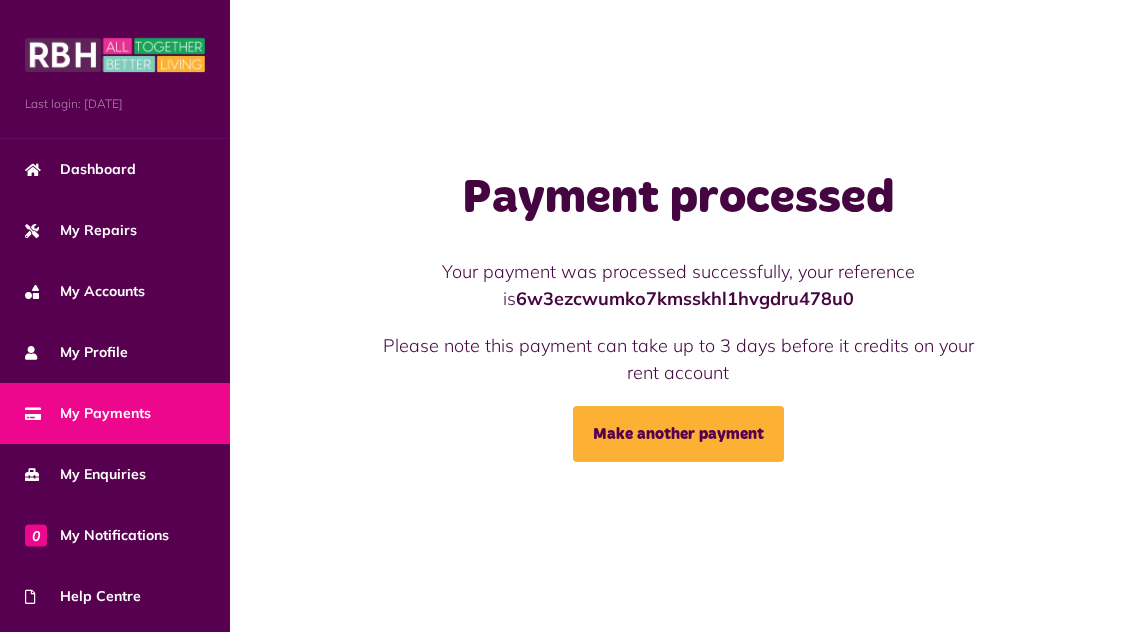 scroll, scrollTop: 0, scrollLeft: 0, axis: both 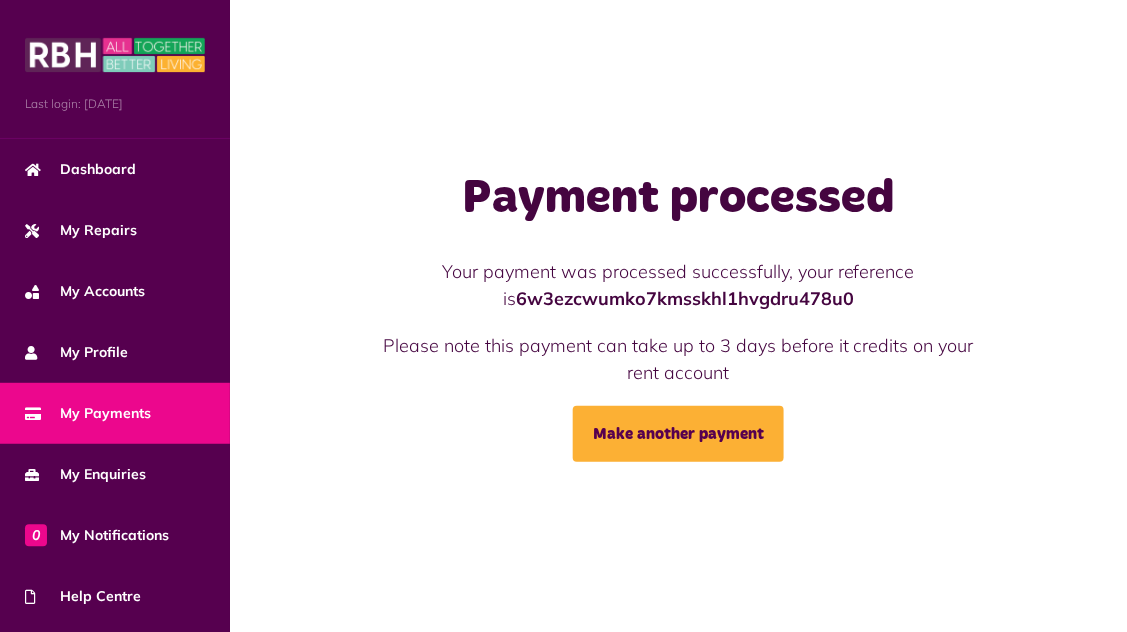 click on "My Payments" at bounding box center (88, 413) 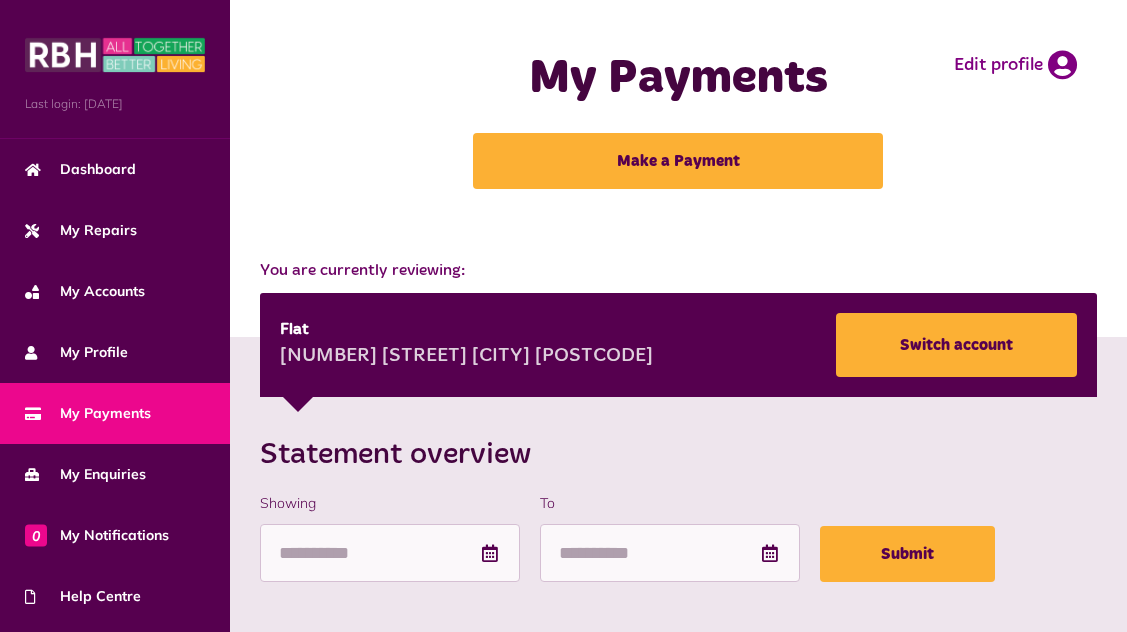 scroll, scrollTop: 0, scrollLeft: 0, axis: both 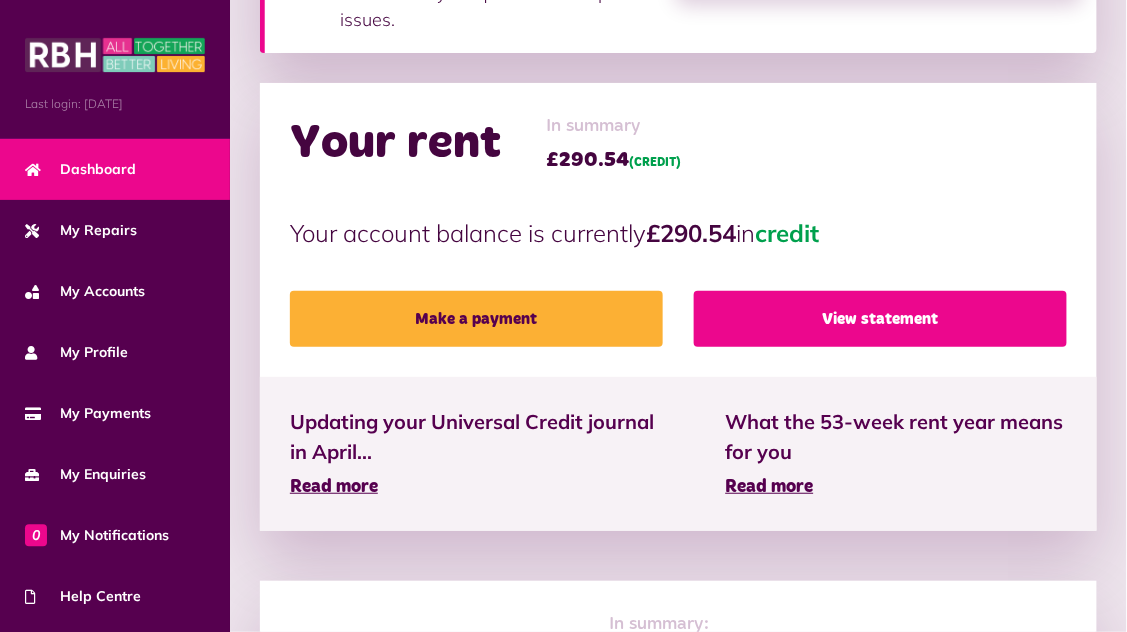 click on "View statement" at bounding box center [880, 319] 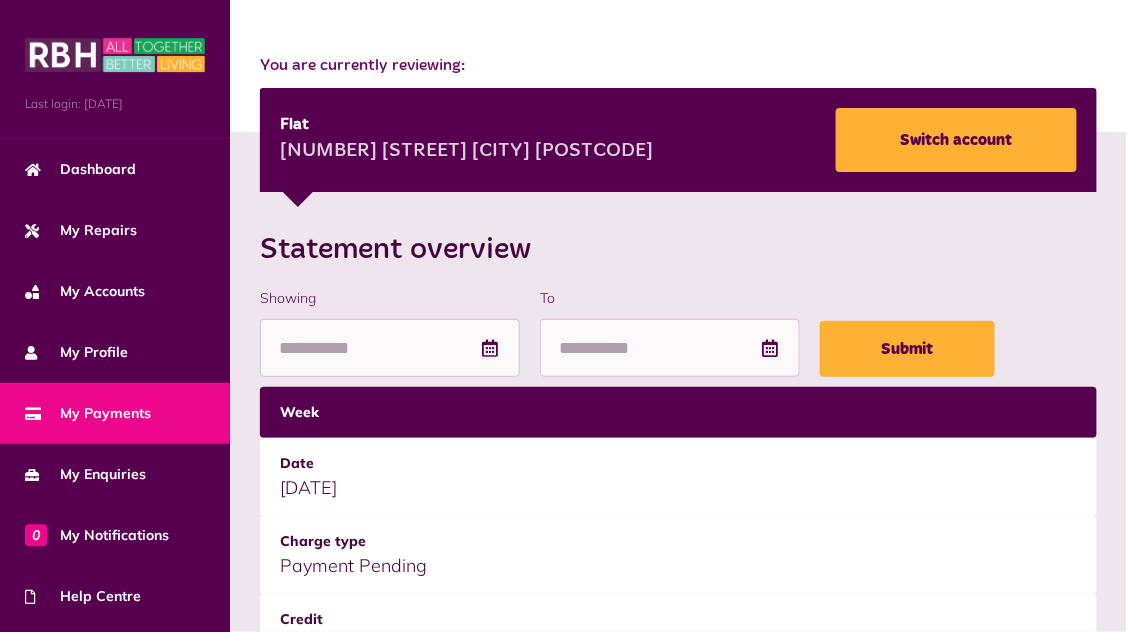 scroll, scrollTop: 203, scrollLeft: 0, axis: vertical 